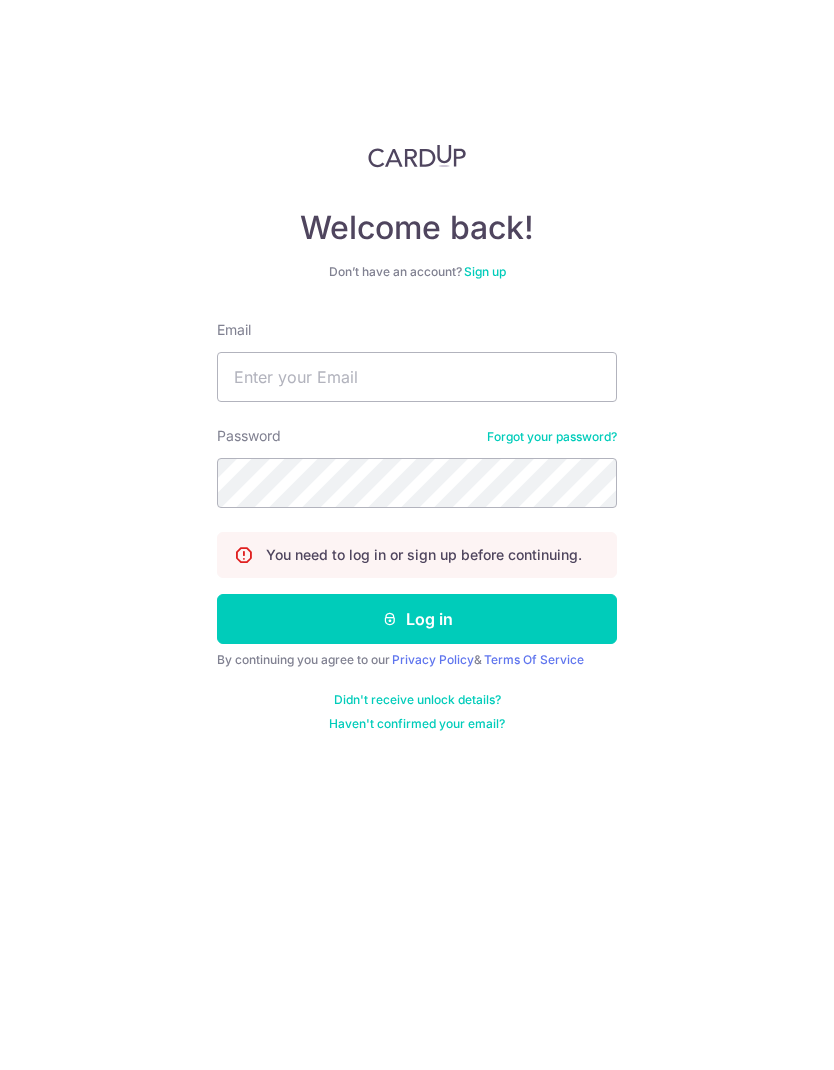 scroll, scrollTop: 0, scrollLeft: 0, axis: both 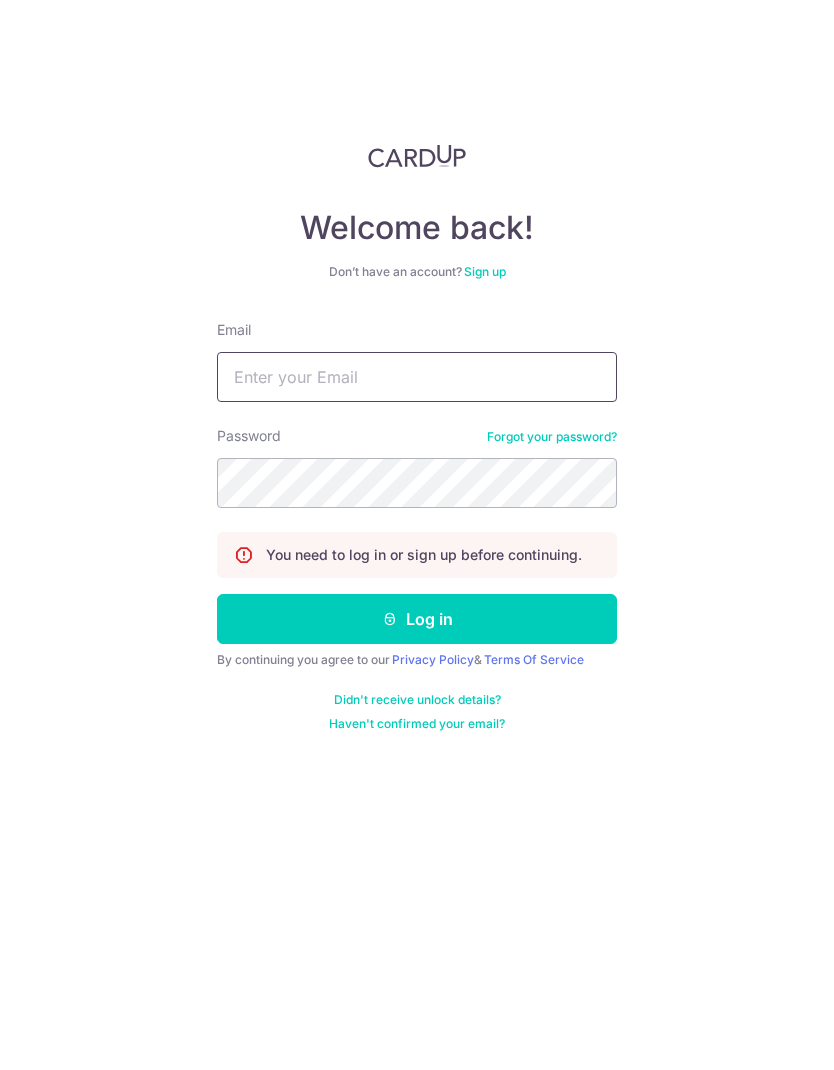 click on "Email" at bounding box center (417, 377) 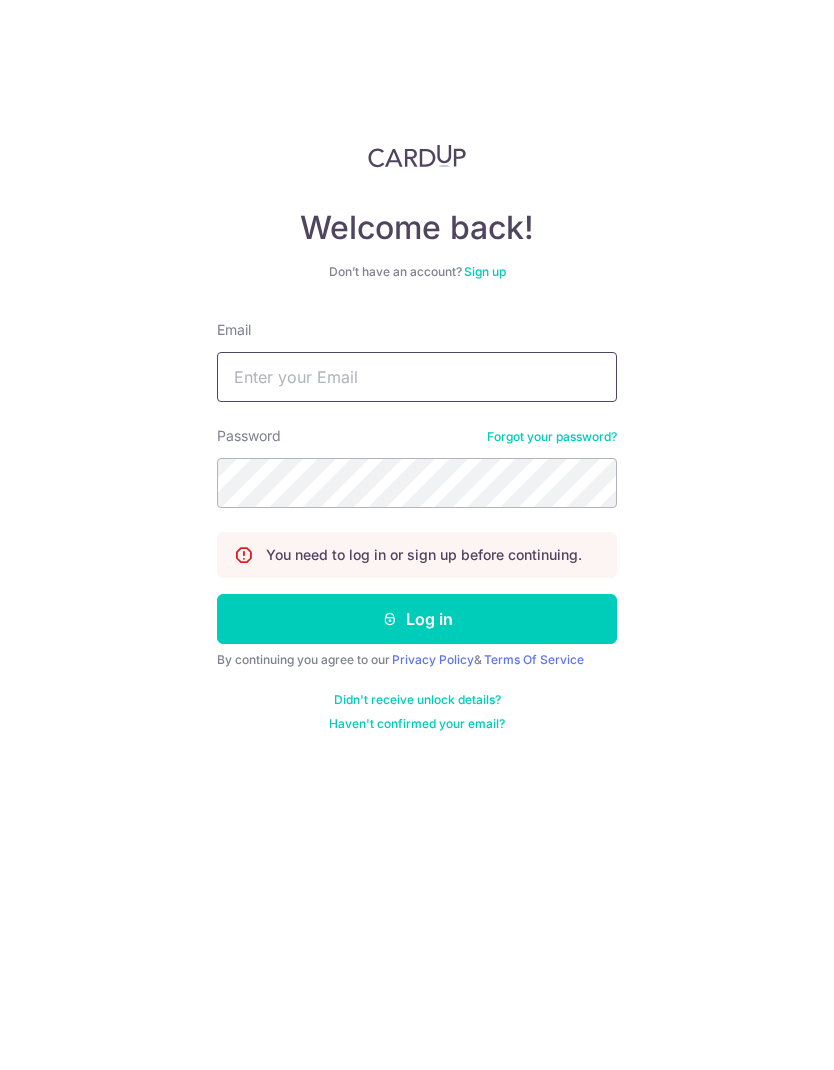 type on "kangsheng21@gmail.com" 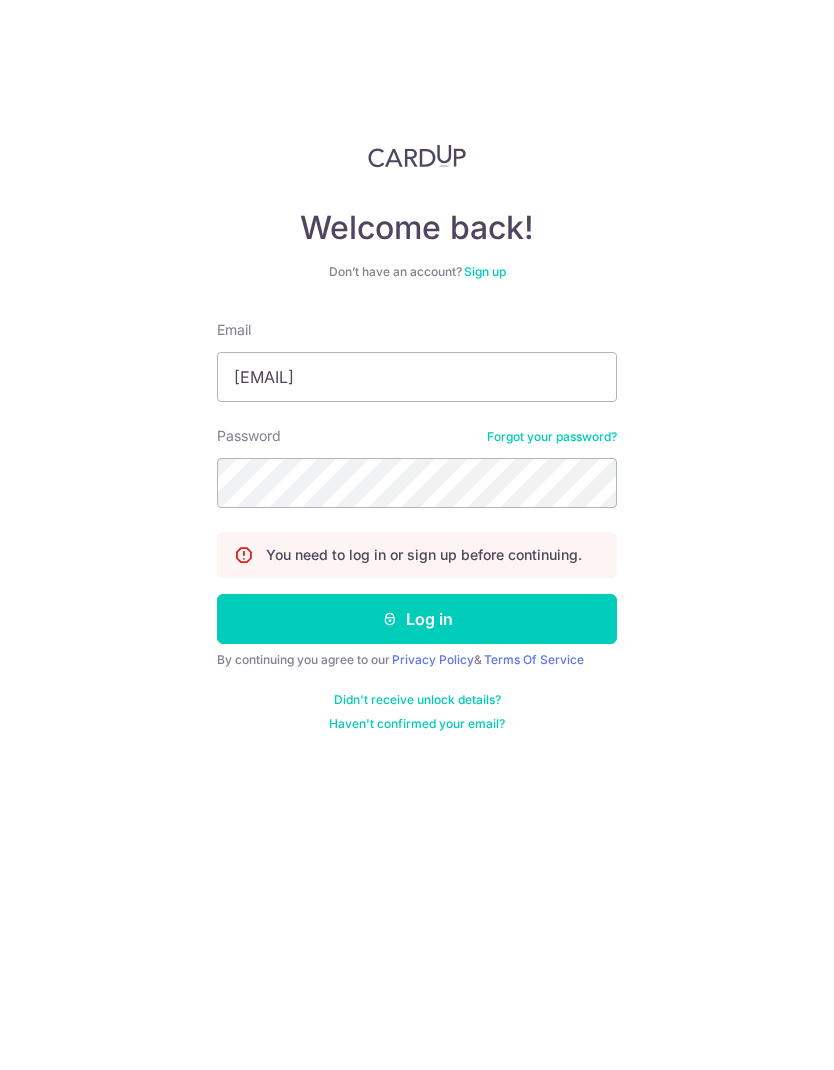 click on "Log in" at bounding box center (417, 619) 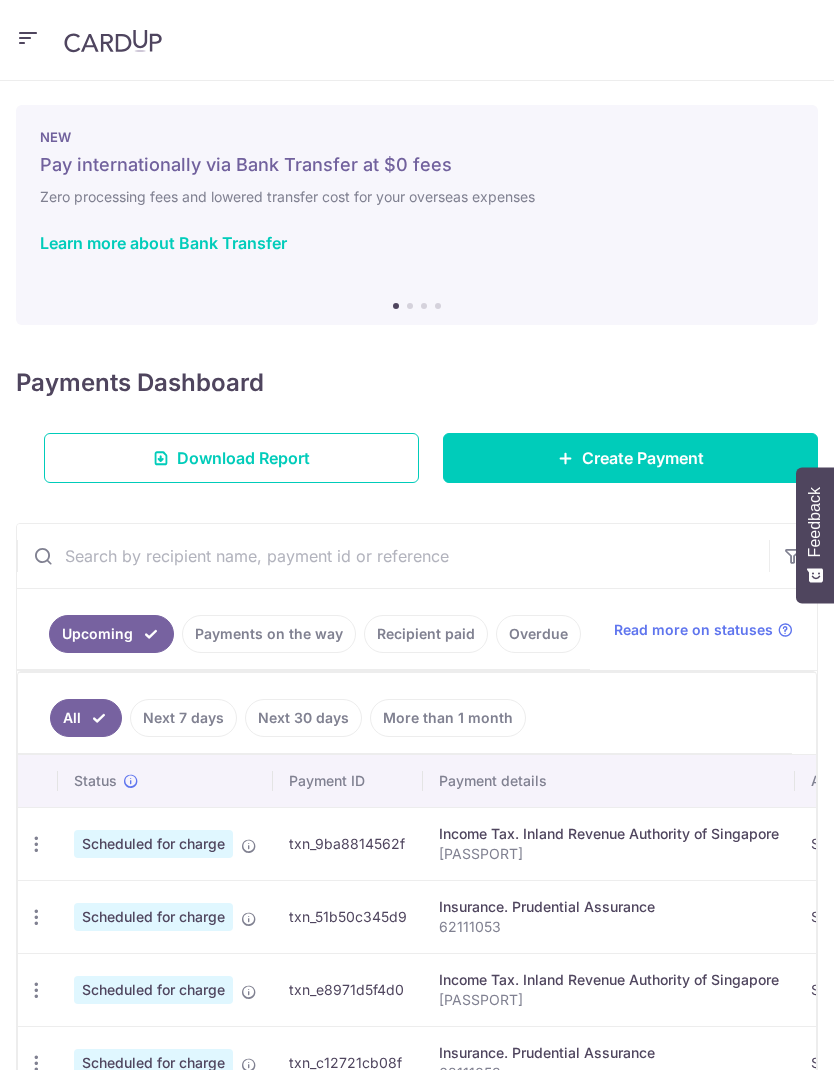 scroll, scrollTop: 0, scrollLeft: 0, axis: both 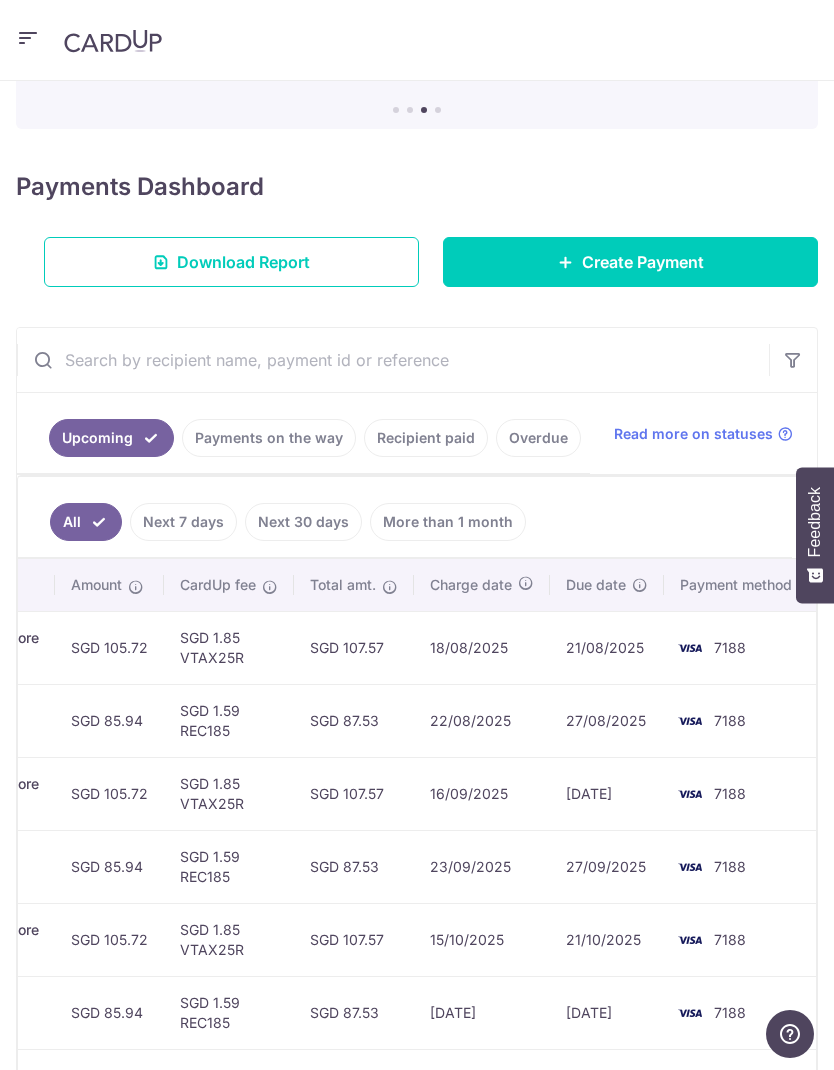 click on "Next 7 days" at bounding box center [183, 522] 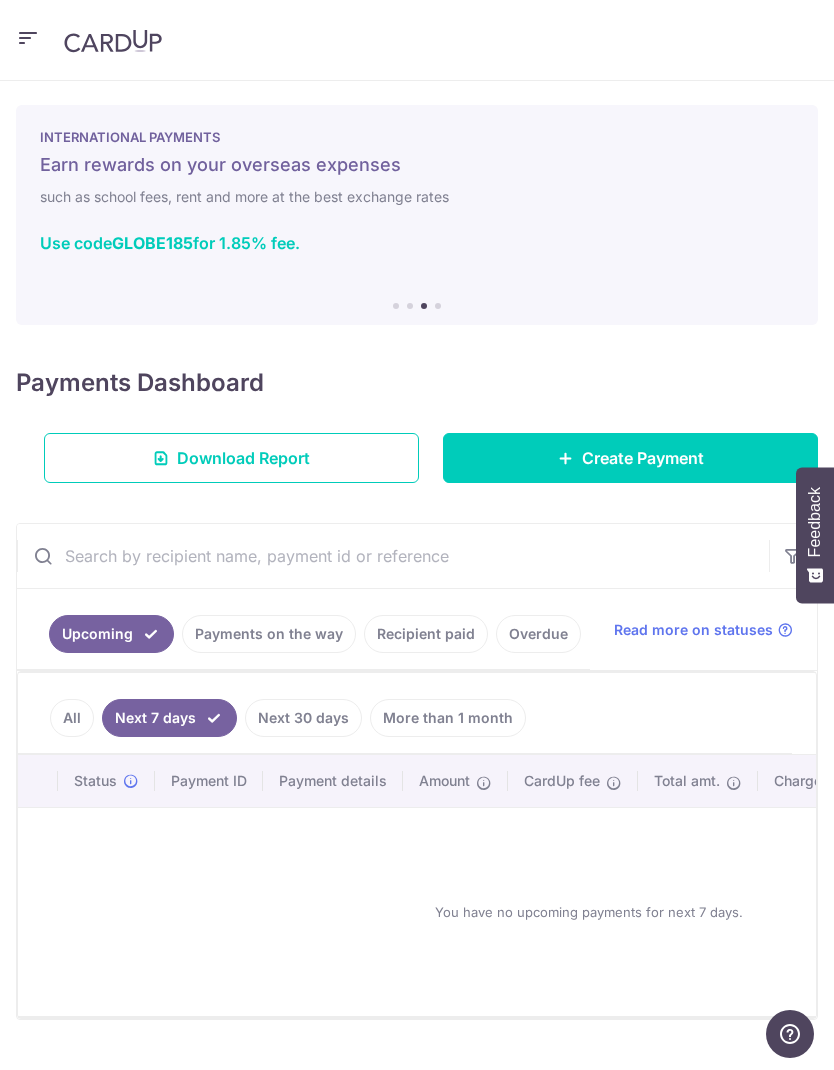 scroll, scrollTop: 0, scrollLeft: 0, axis: both 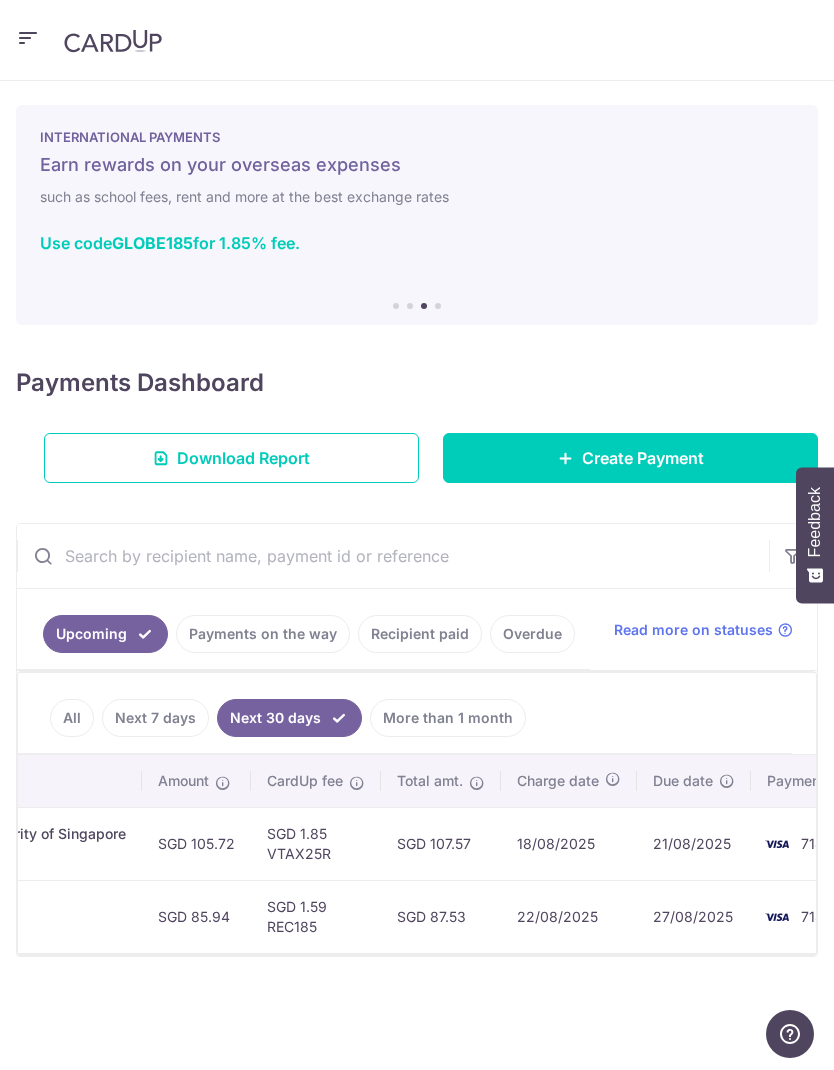 click on "More than 1 month" at bounding box center [448, 718] 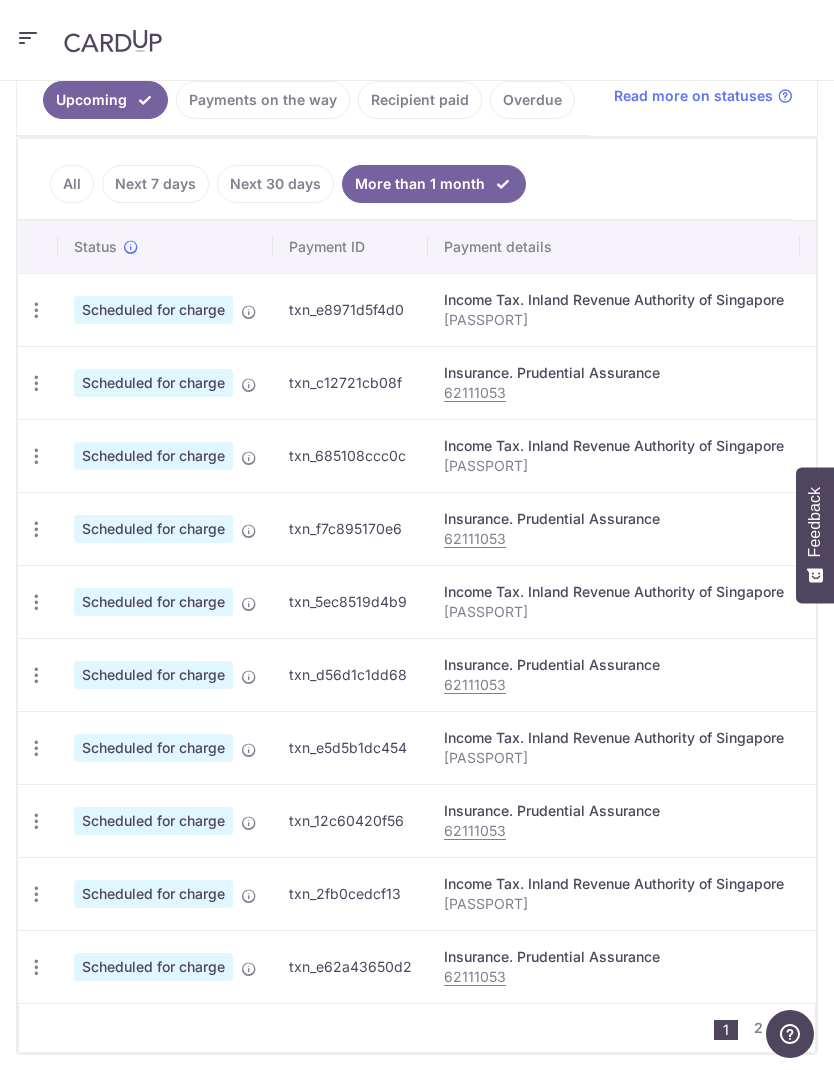 scroll, scrollTop: 533, scrollLeft: 0, axis: vertical 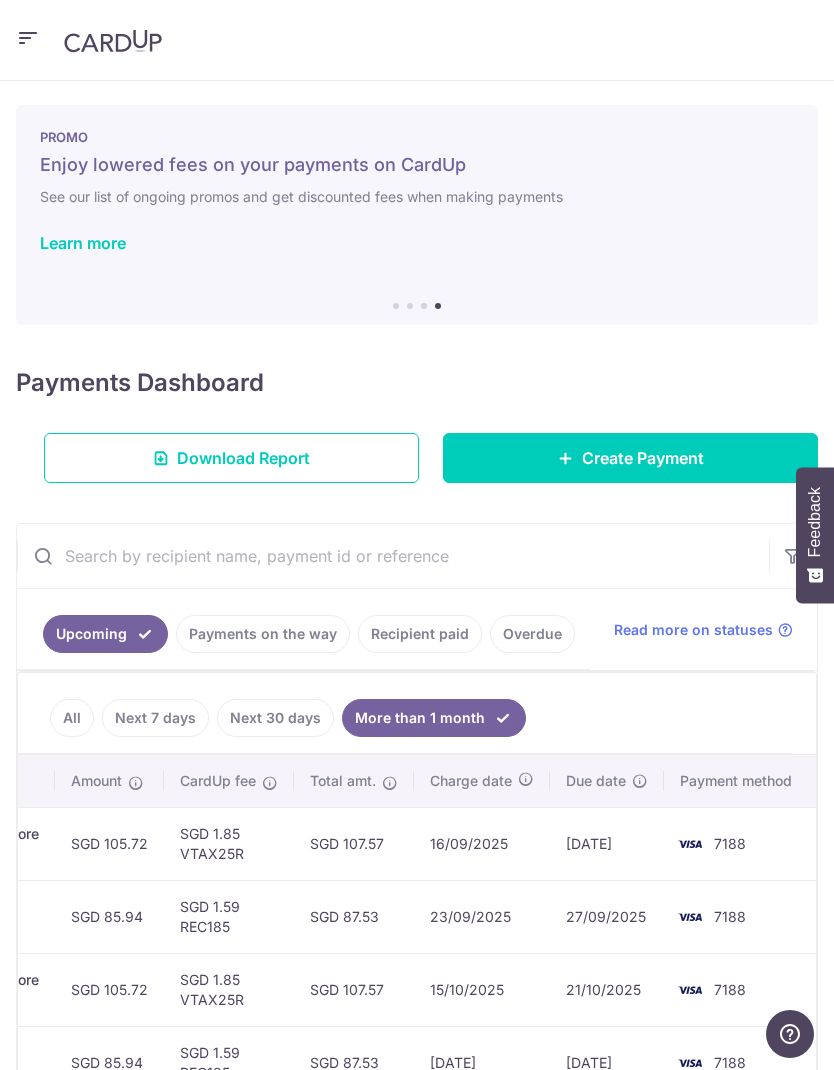 click at bounding box center [28, 38] 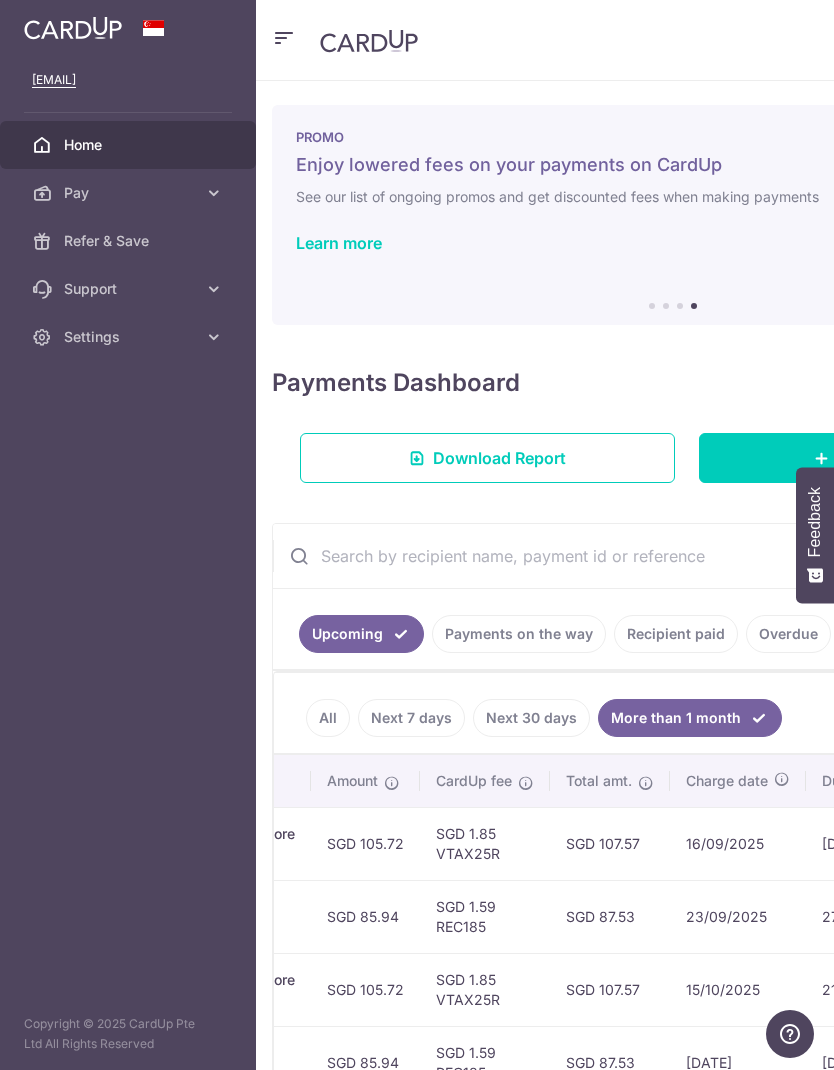 click on "Pay" at bounding box center [130, 193] 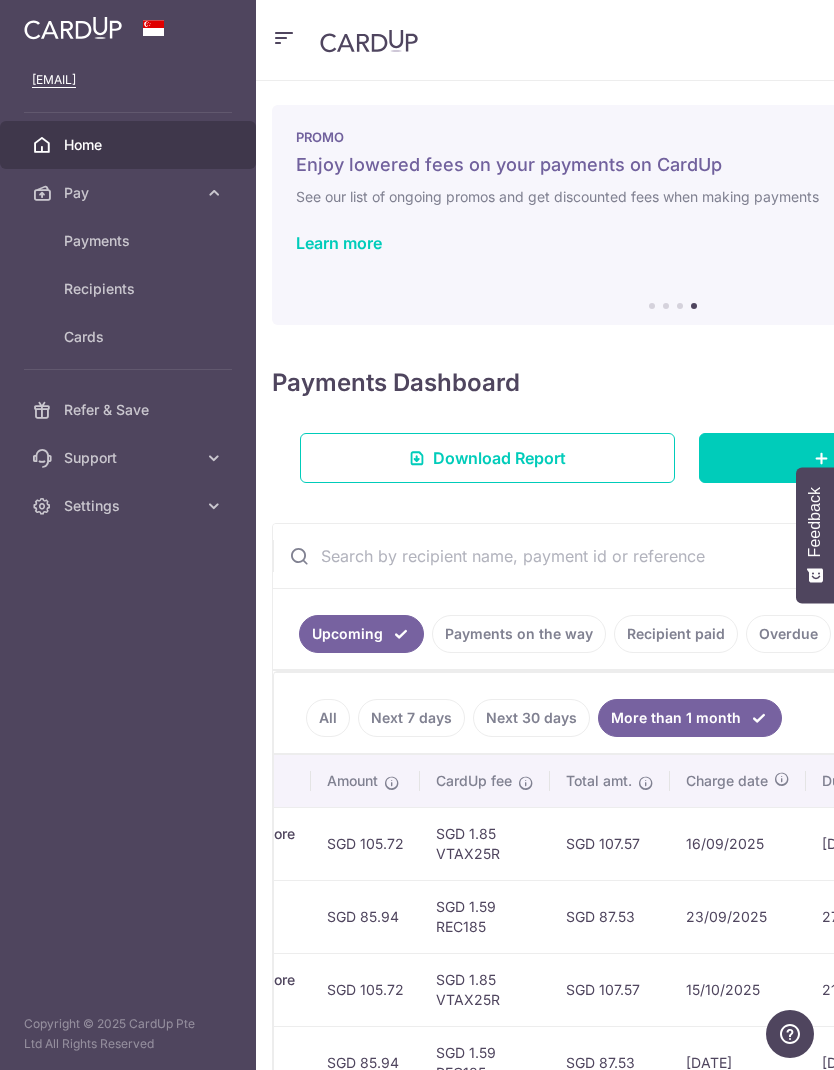 click on "Payments" at bounding box center (130, 241) 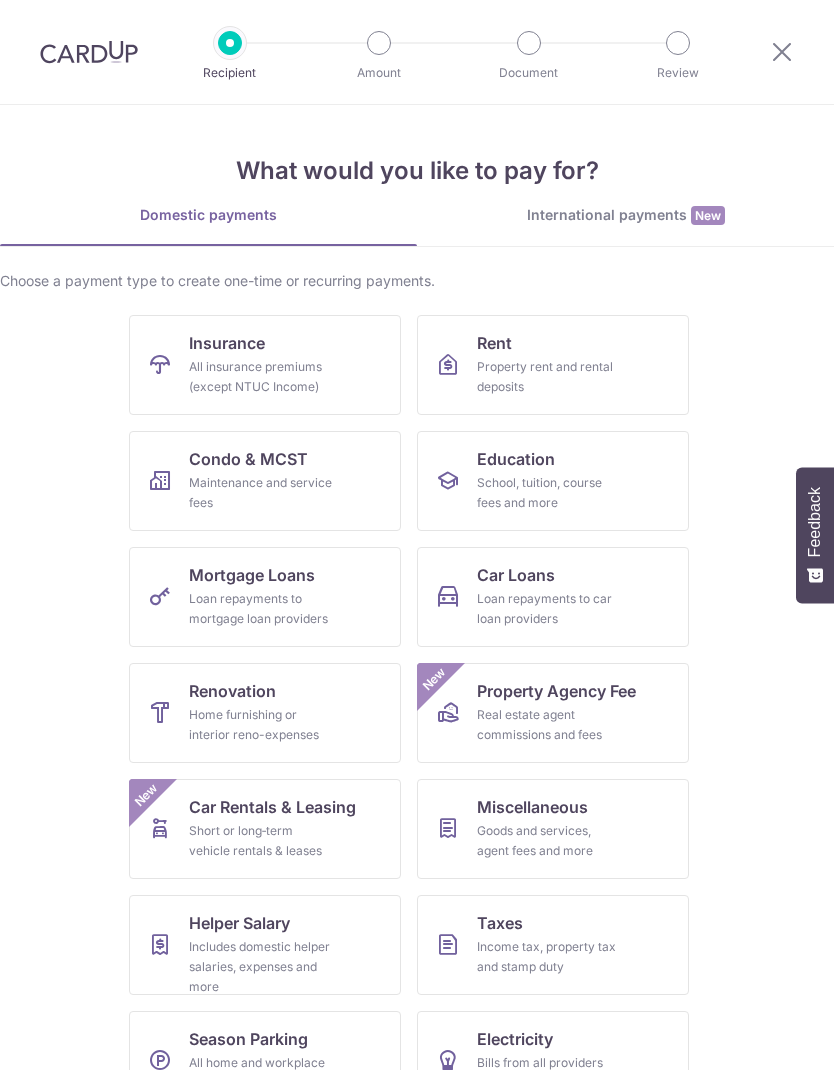 scroll, scrollTop: 0, scrollLeft: 0, axis: both 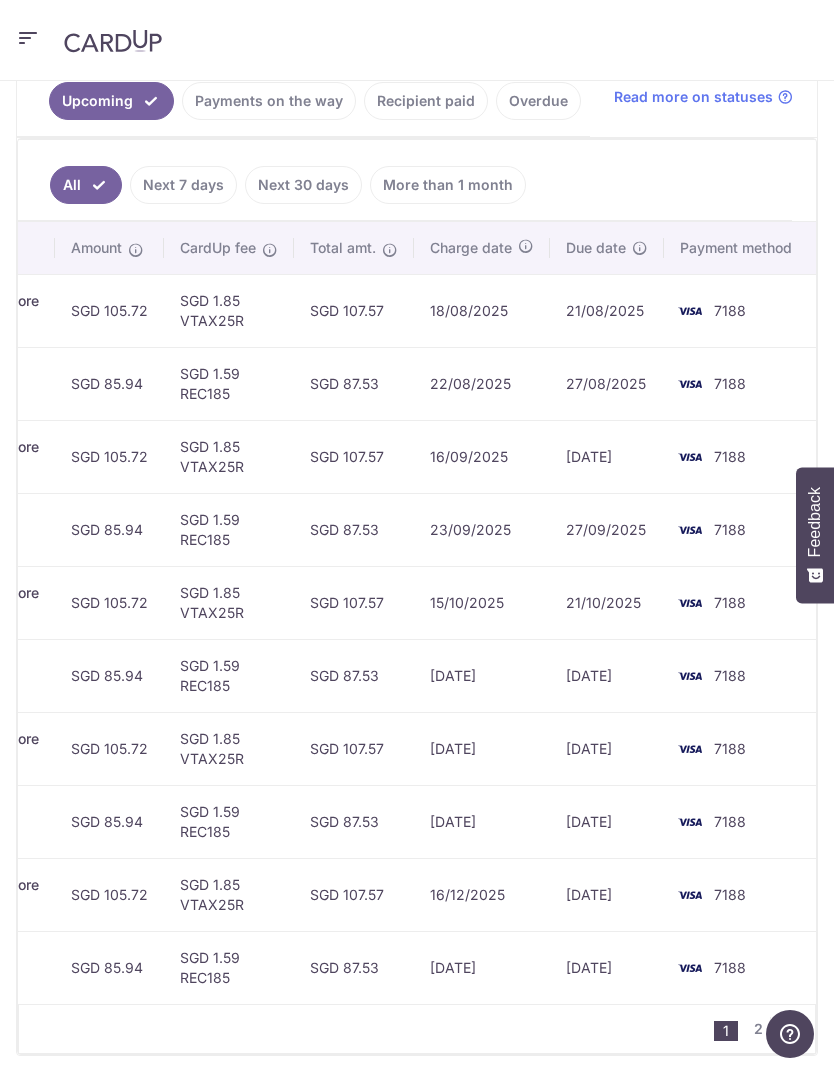 click on "2" at bounding box center (758, 1029) 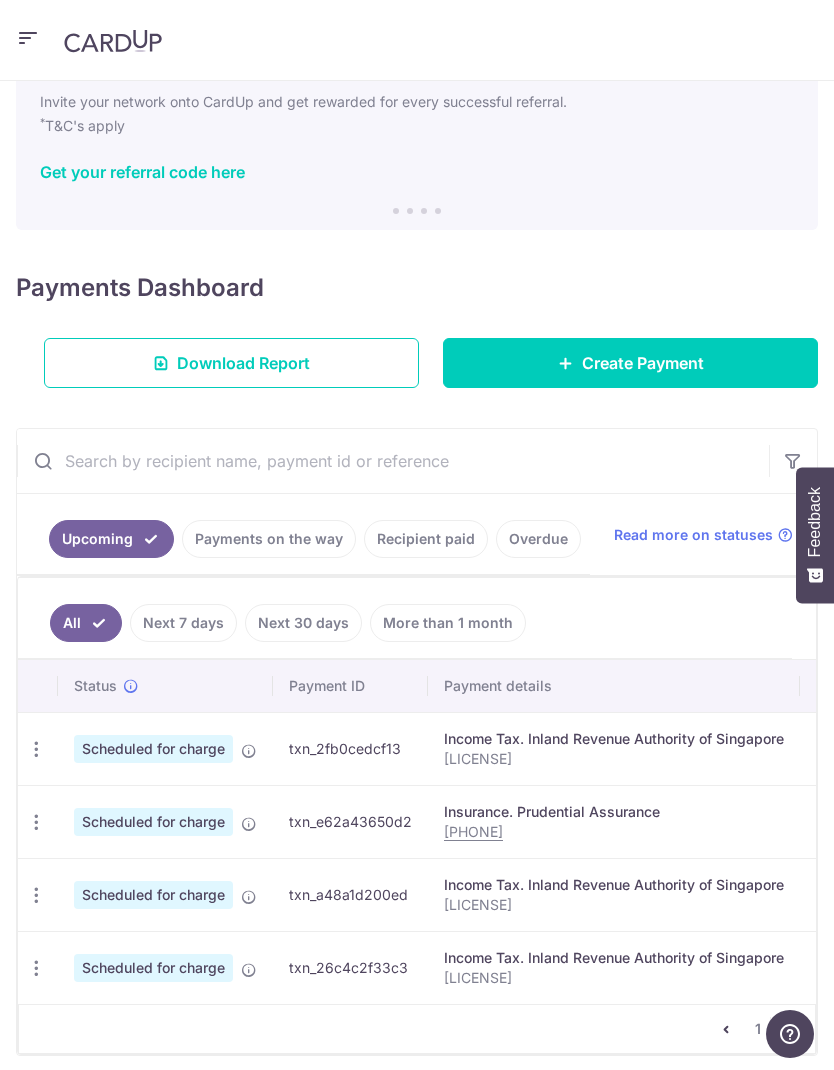 scroll, scrollTop: 95, scrollLeft: 0, axis: vertical 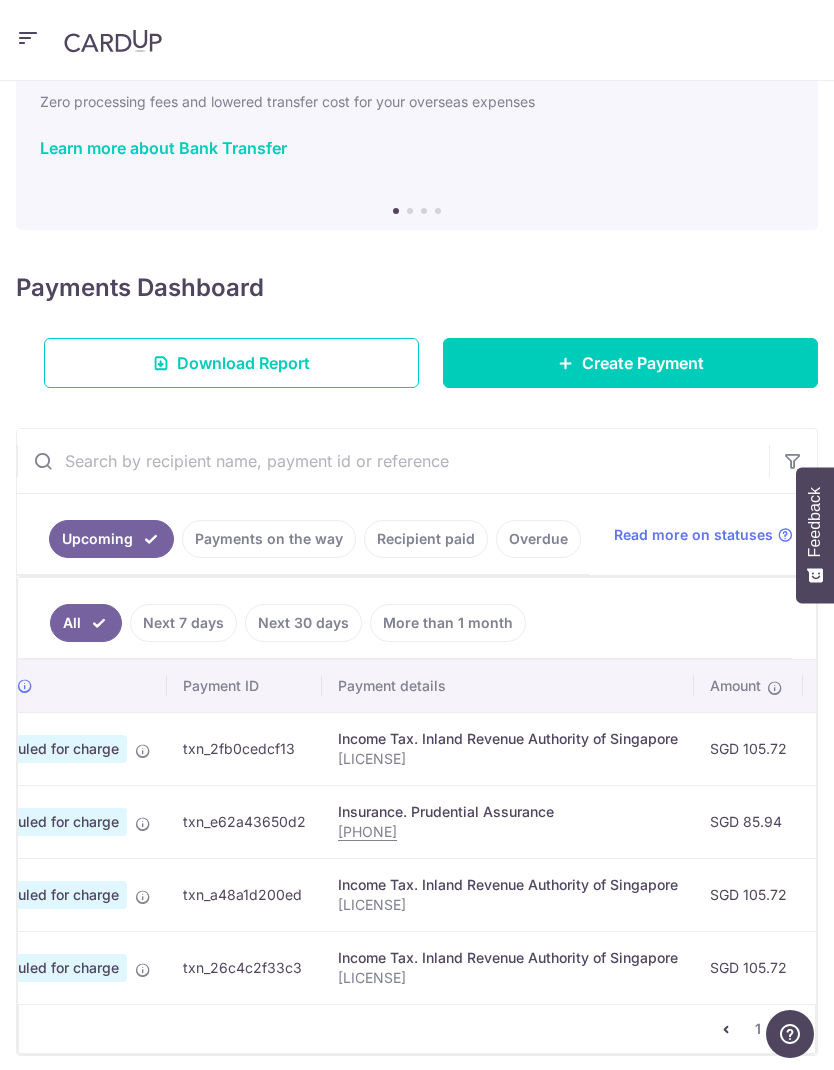 click on "Payments on the way" at bounding box center [269, 539] 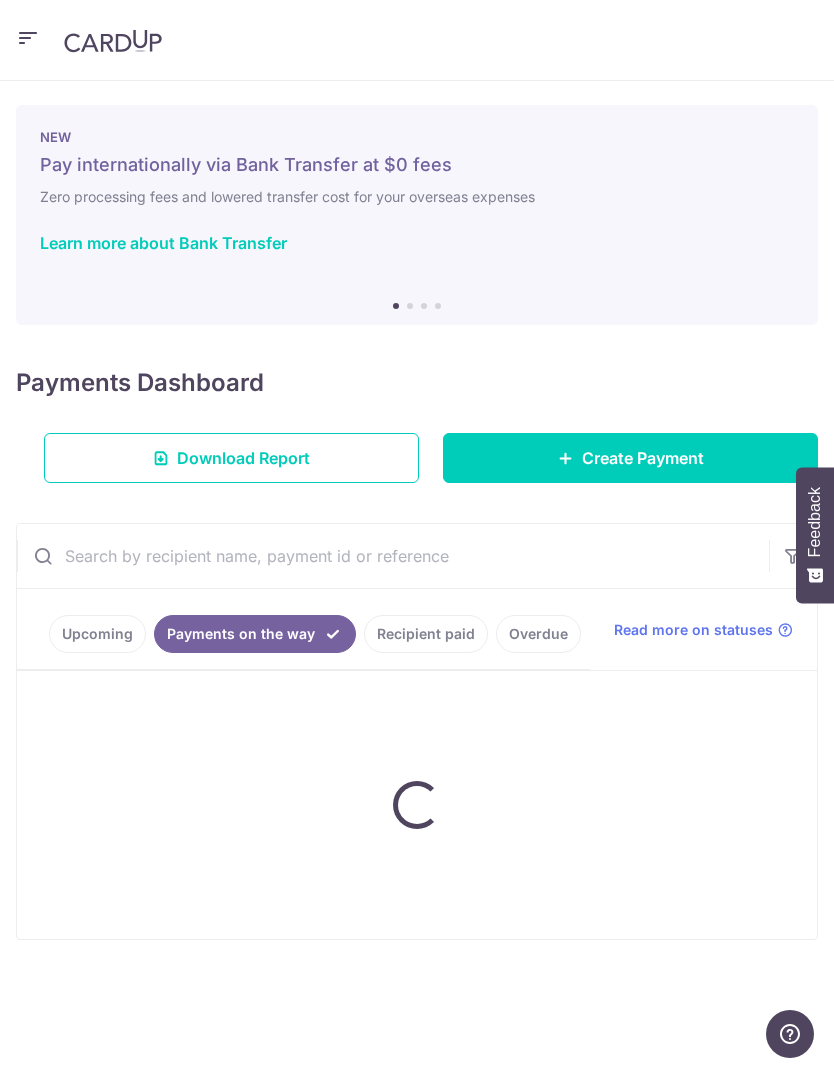 scroll, scrollTop: 0, scrollLeft: 0, axis: both 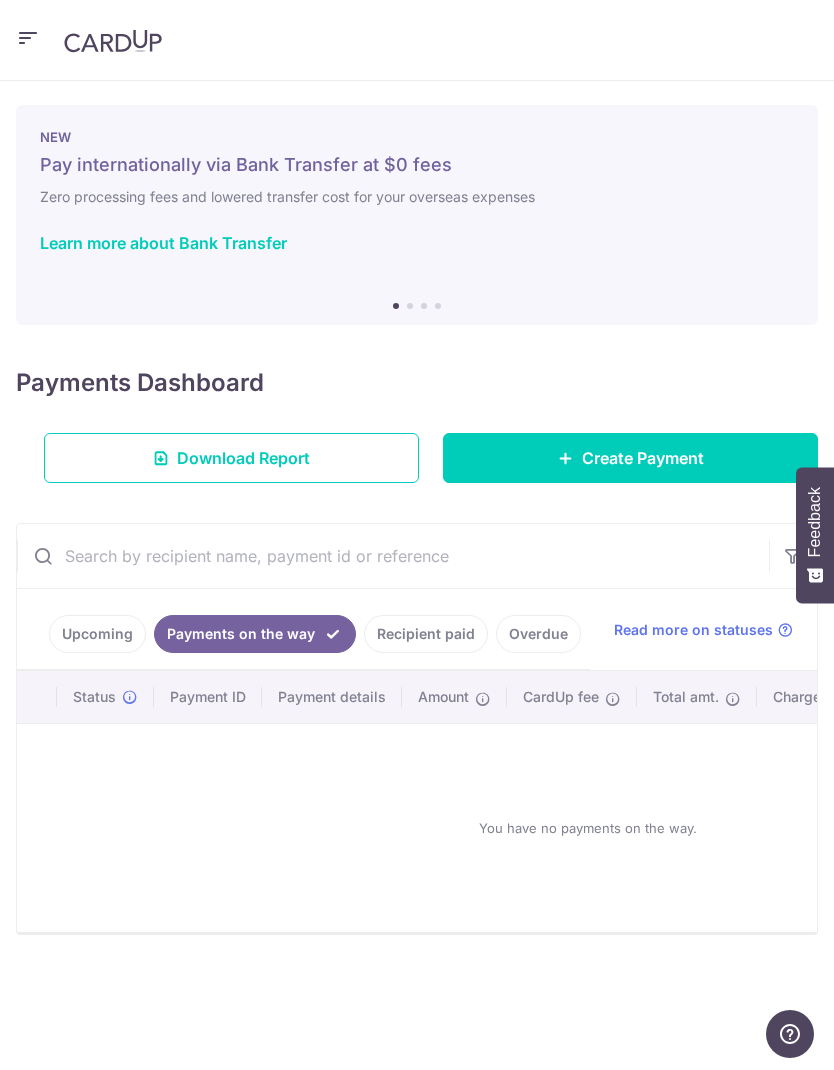 click on "Create Payment" at bounding box center [630, 458] 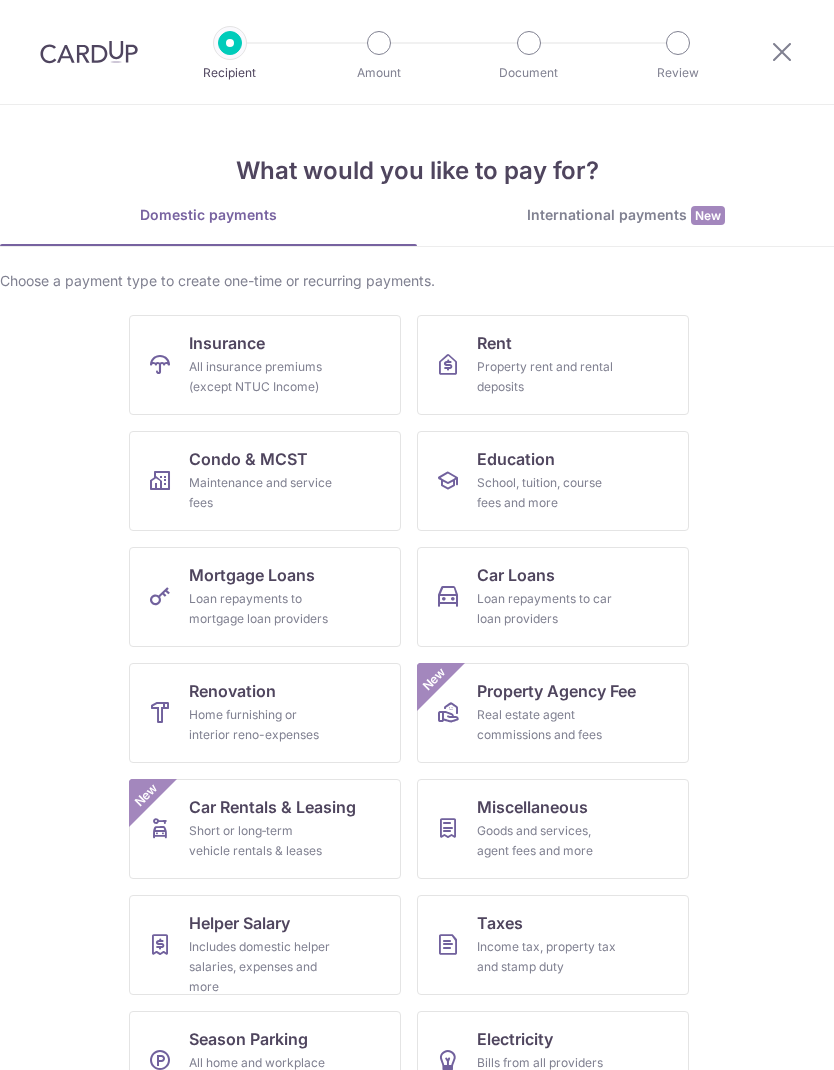 scroll, scrollTop: 0, scrollLeft: 0, axis: both 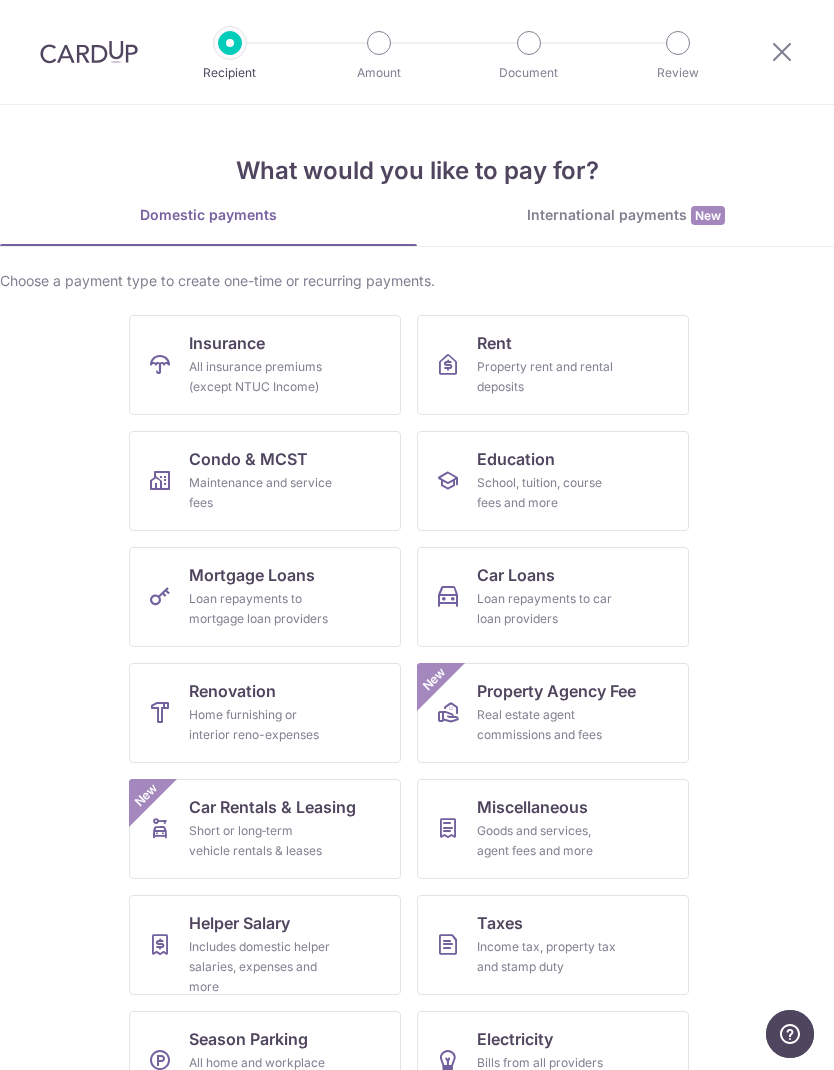 click on "All insurance premiums (except NTUC Income)" at bounding box center (261, 377) 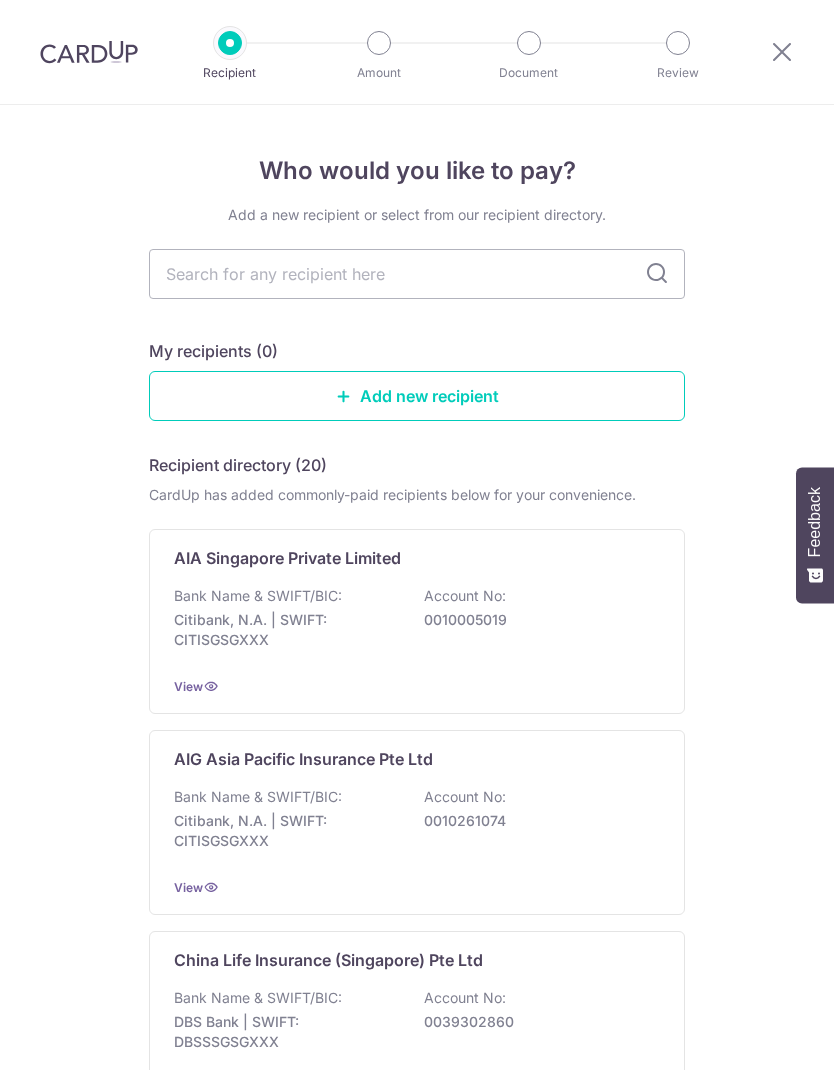 scroll, scrollTop: 0, scrollLeft: 0, axis: both 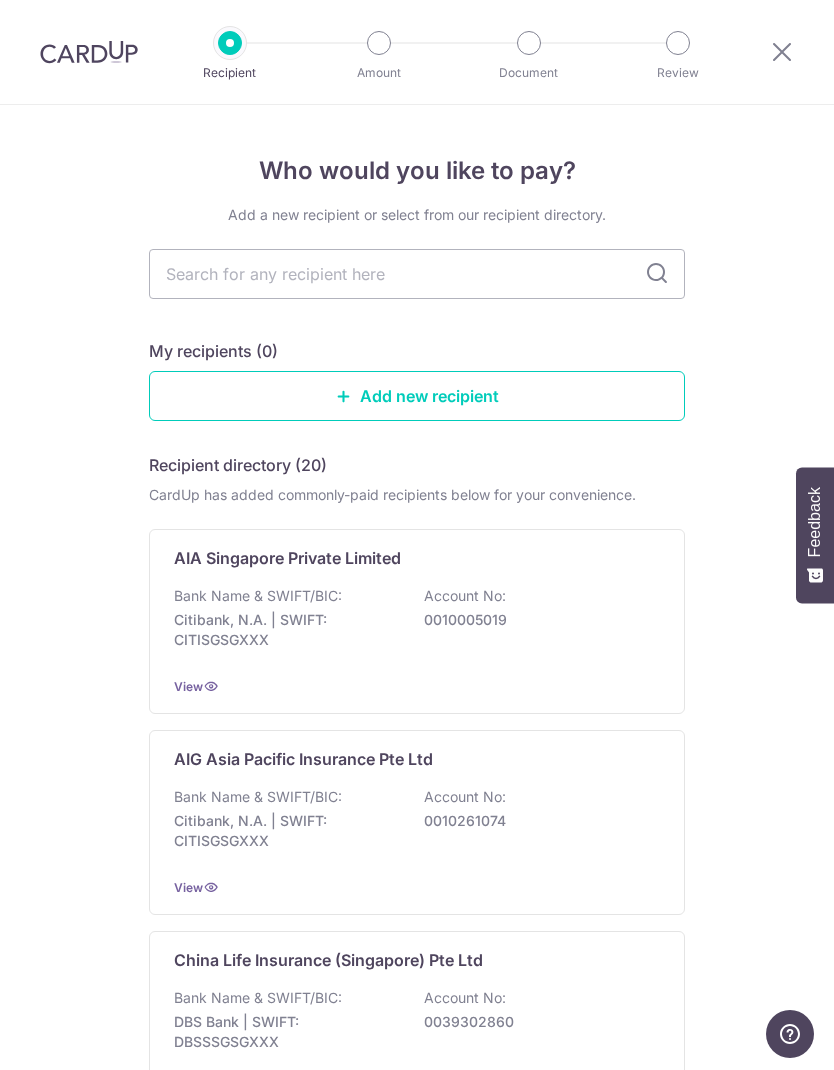 click at bounding box center (417, 274) 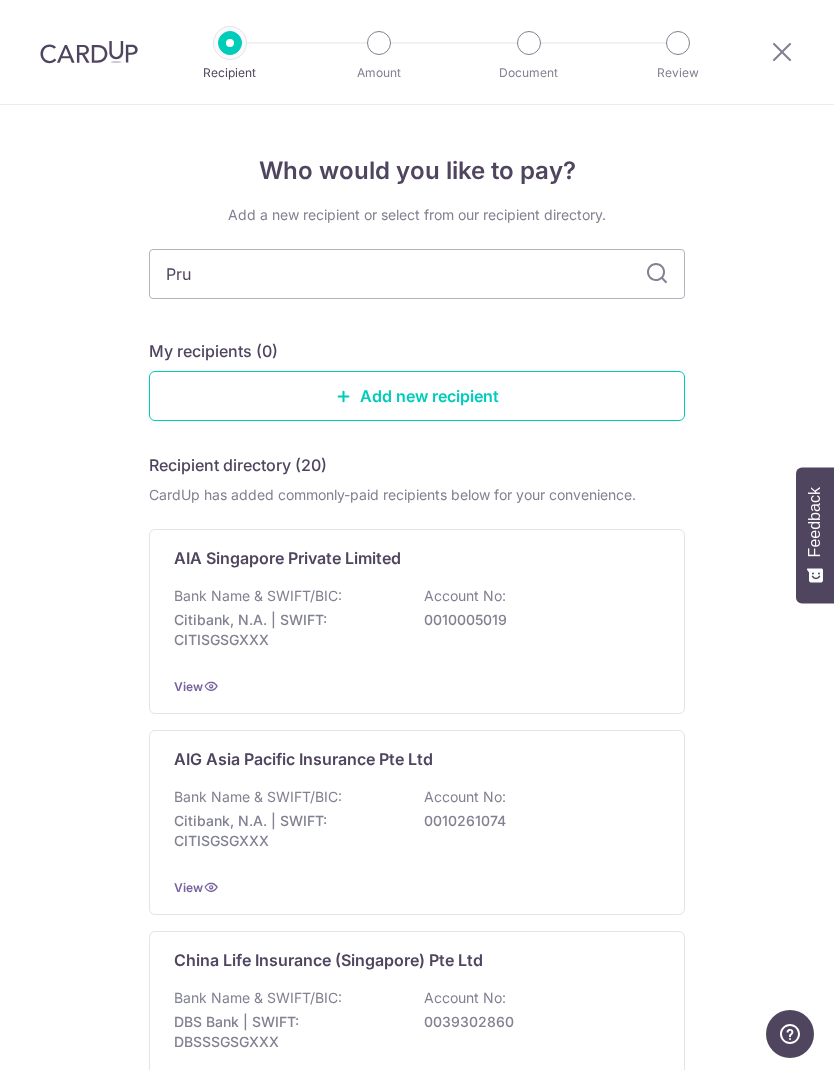 type on "Prud" 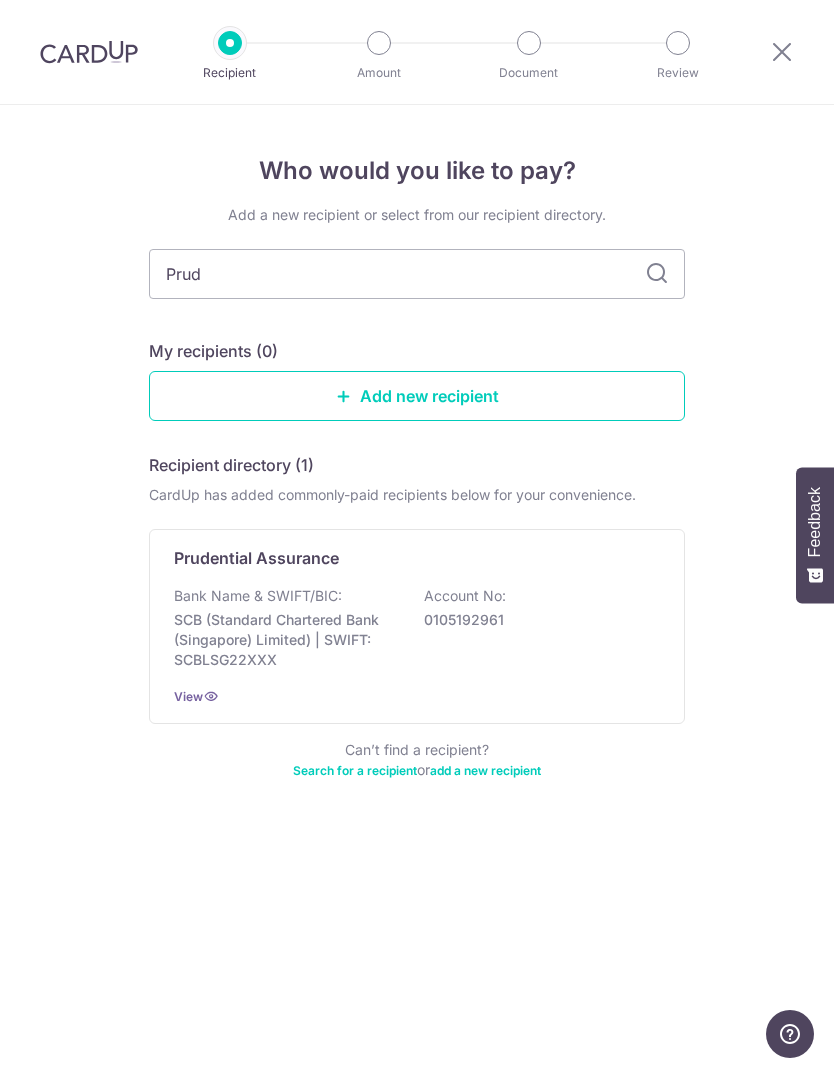 click on "Prudential Assurance
Bank Name & SWIFT/BIC:
[BANK] ([BANK]) | SWIFT: [SWIFT]
Account No:
[ACCOUNT_NUMBER]
View" at bounding box center (417, 626) 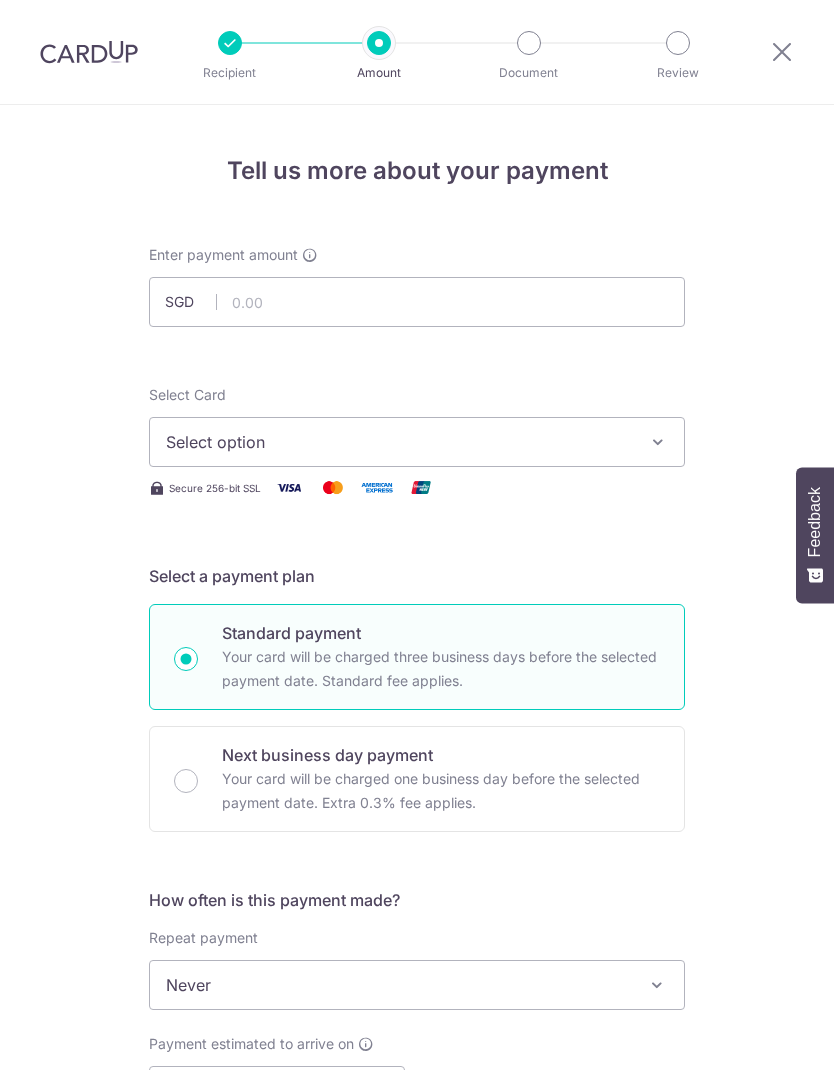scroll, scrollTop: 0, scrollLeft: 0, axis: both 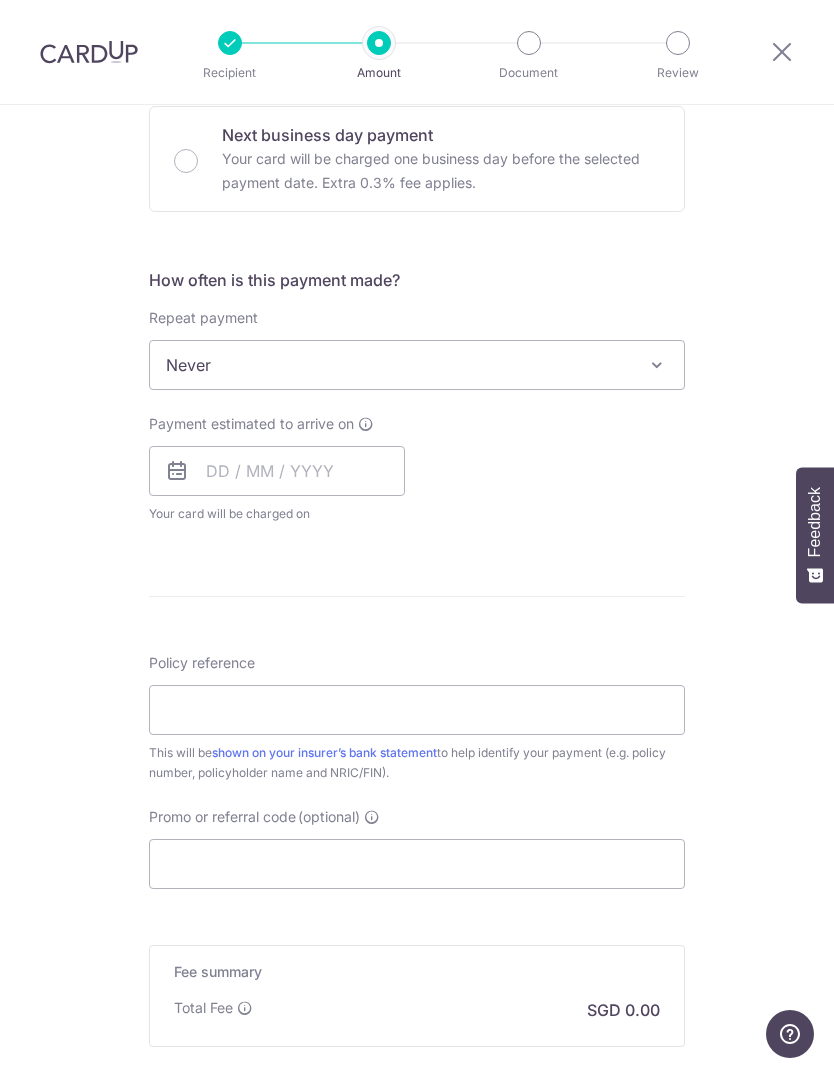 click on "Never" at bounding box center [417, 365] 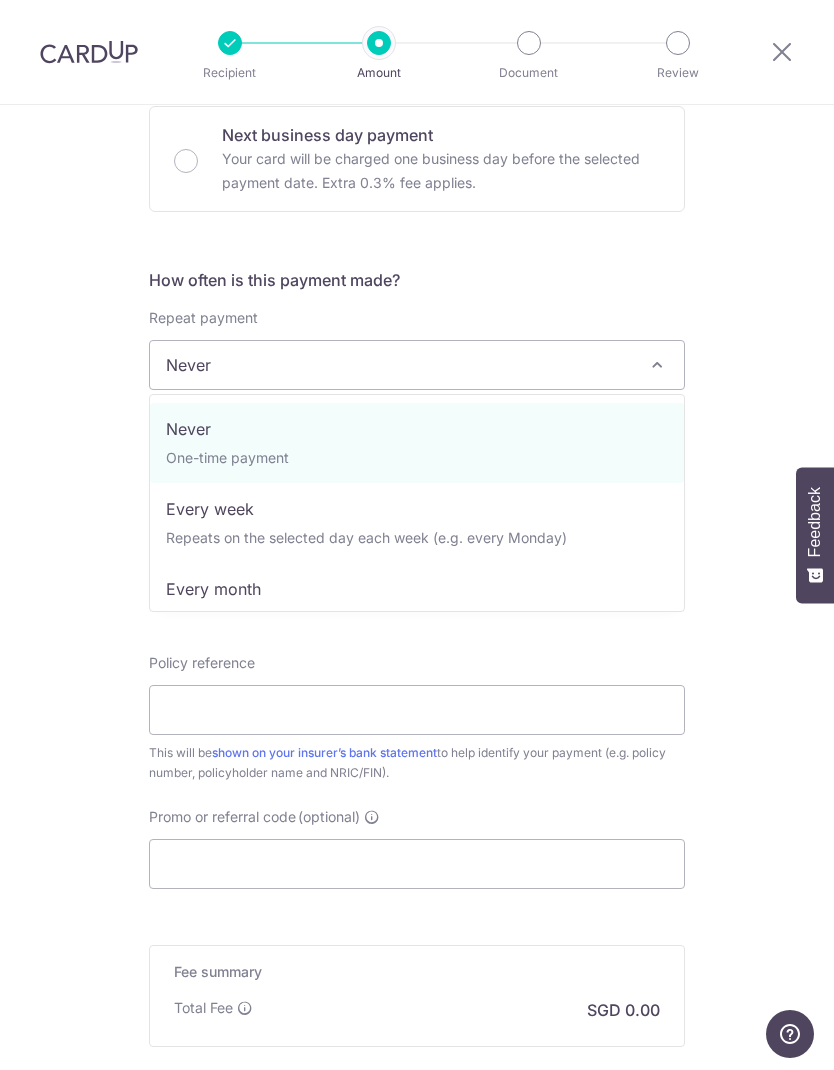click on "Tell us more about your payment
Enter payment amount
SGD
Select Card
Select option
Add credit card
Your Cards
**** 7188
Secure 256-bit SSL
Text
New card details
Card
Secure 256-bit SSL" at bounding box center [417, 394] 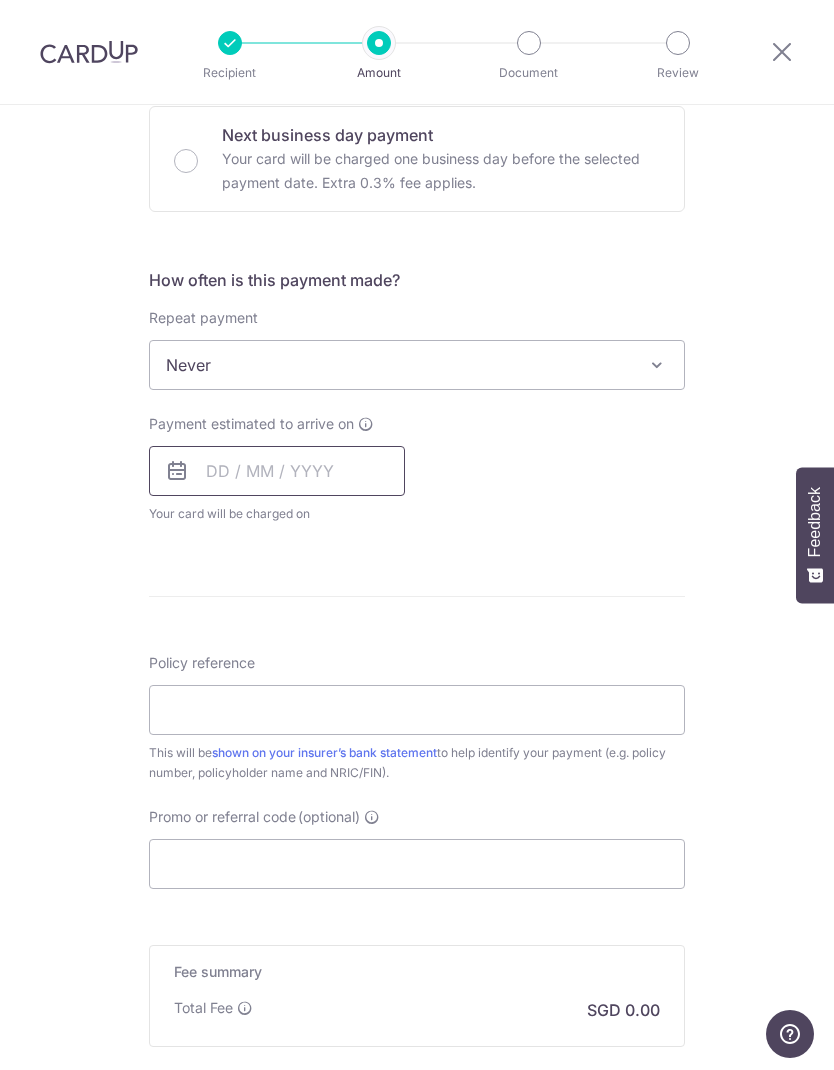 click at bounding box center [277, 471] 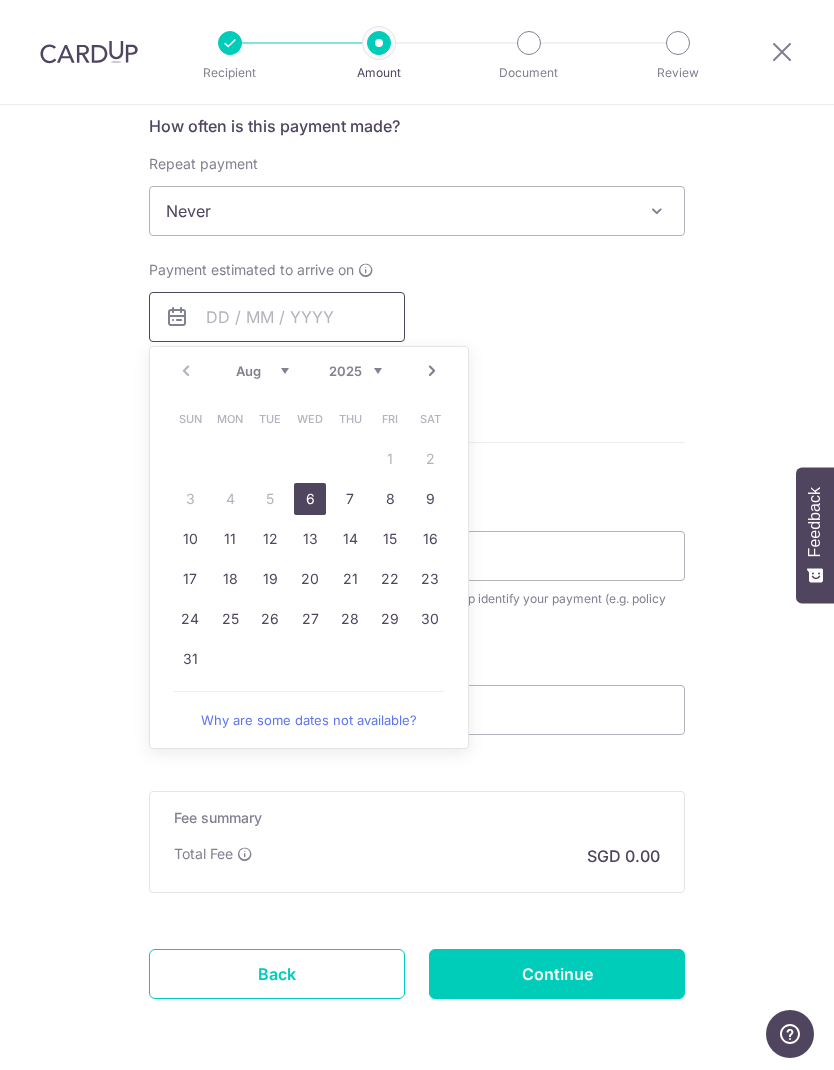 scroll, scrollTop: 773, scrollLeft: 0, axis: vertical 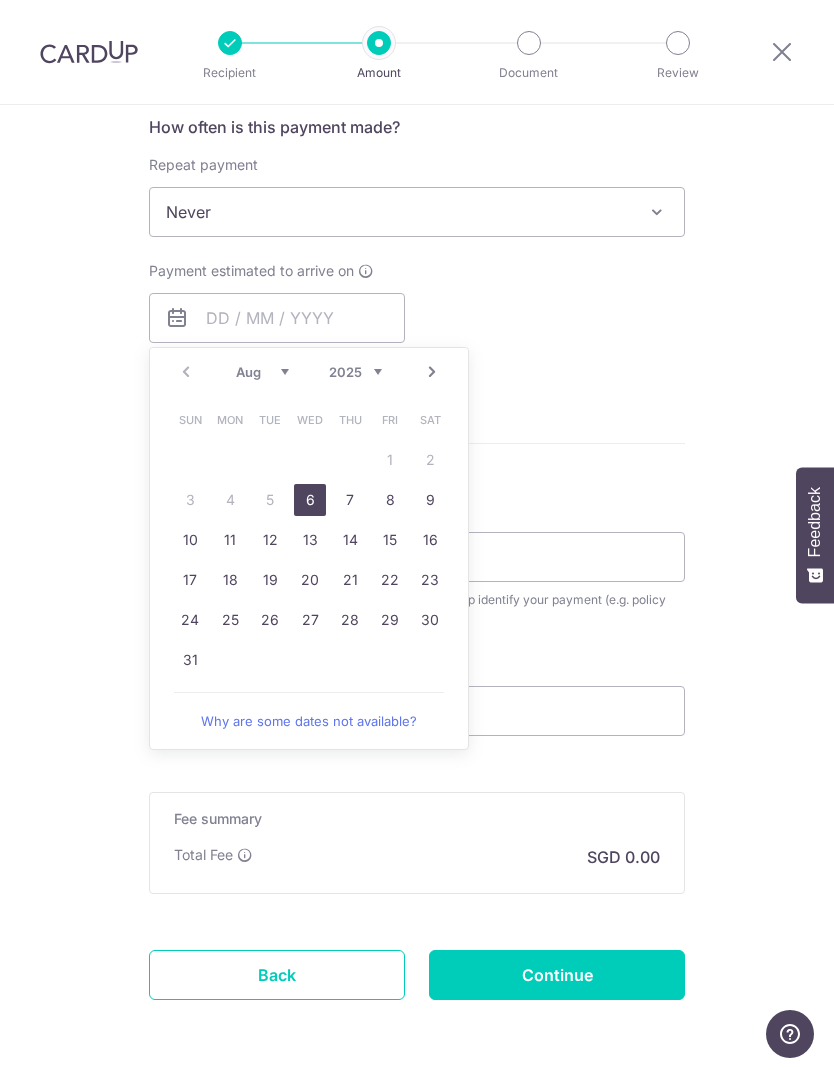 click on "30" at bounding box center [430, 620] 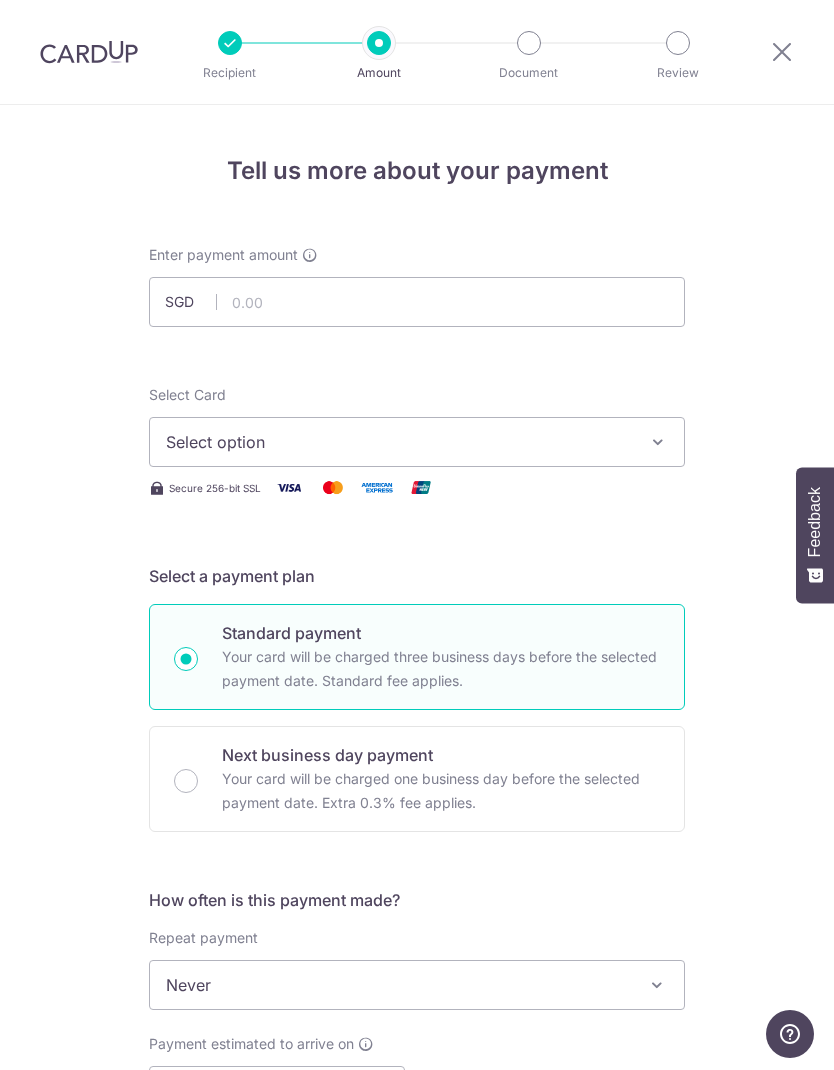 scroll, scrollTop: 0, scrollLeft: 0, axis: both 